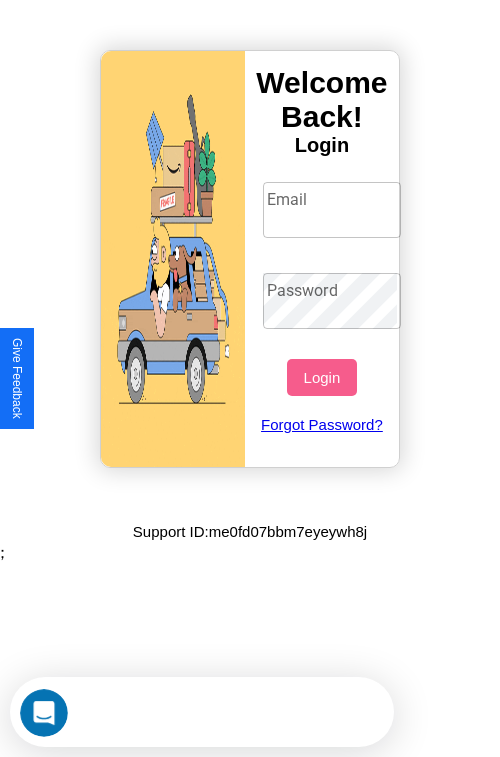 scroll, scrollTop: 0, scrollLeft: 0, axis: both 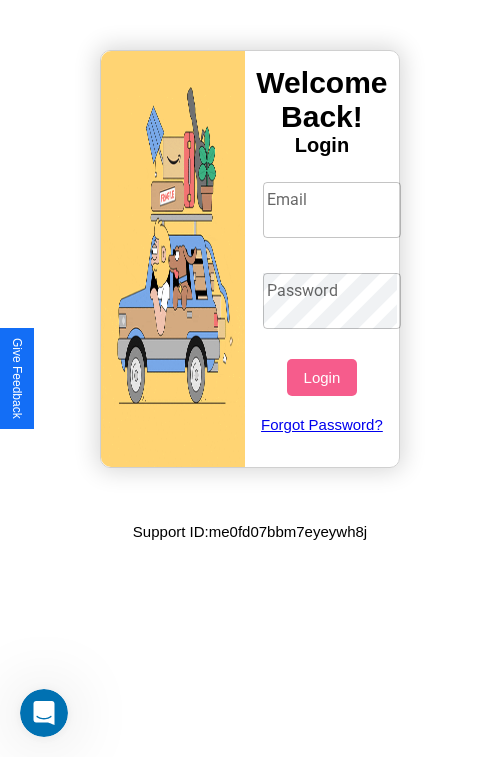 click on "Email" at bounding box center (332, 210) 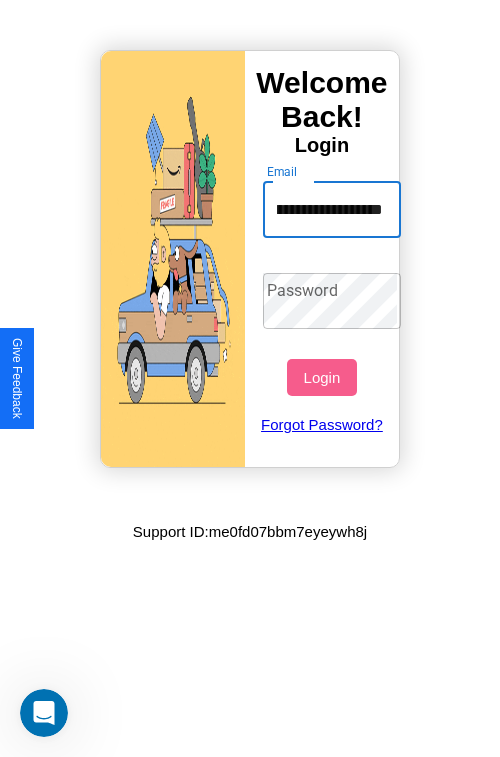 scroll, scrollTop: 0, scrollLeft: 99, axis: horizontal 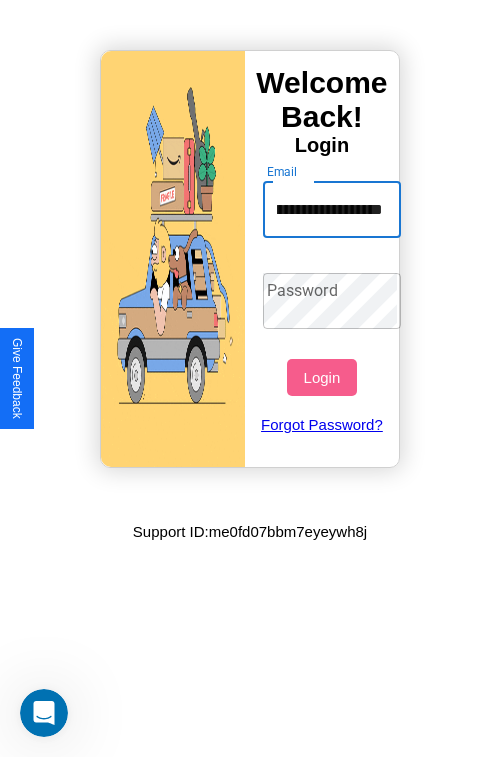 type on "**********" 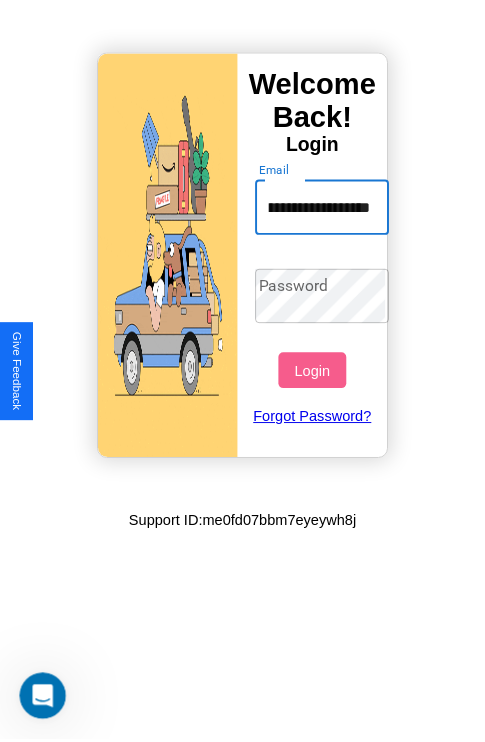 scroll, scrollTop: 0, scrollLeft: 0, axis: both 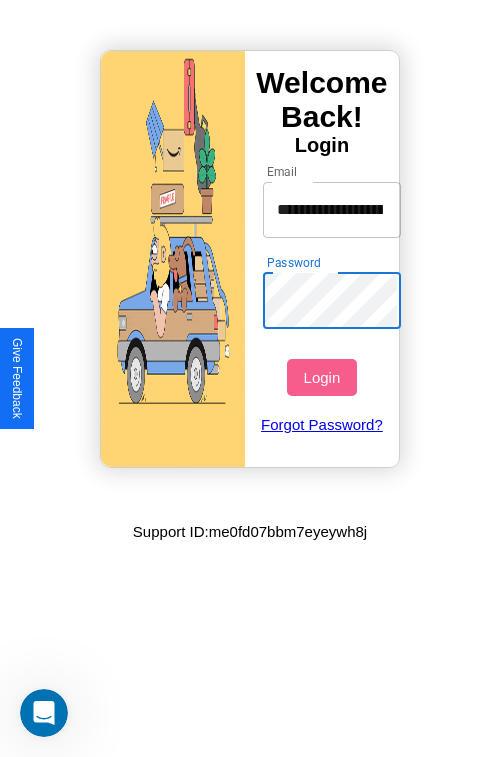 click on "Login" at bounding box center [321, 377] 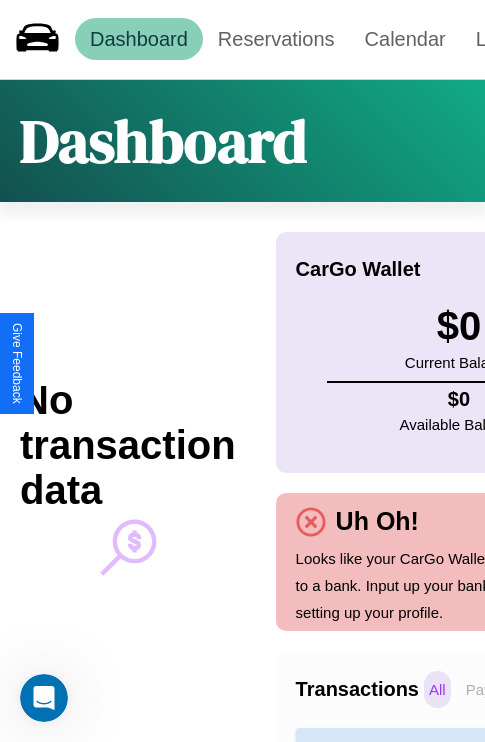 scroll, scrollTop: 0, scrollLeft: 0, axis: both 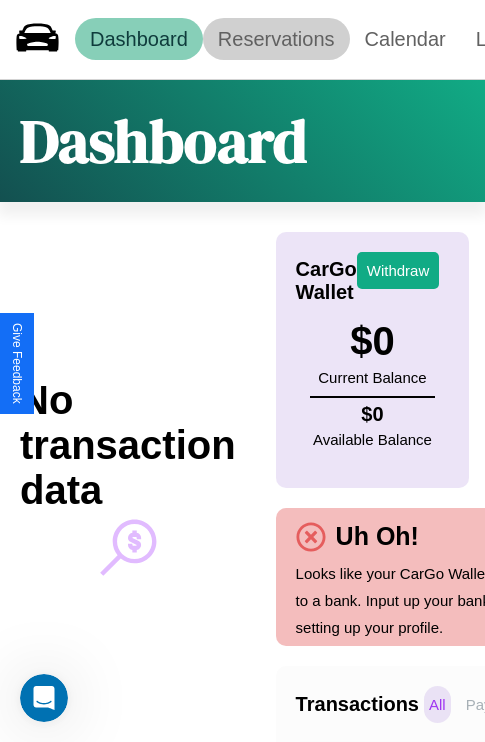 click on "Reservations" at bounding box center (276, 39) 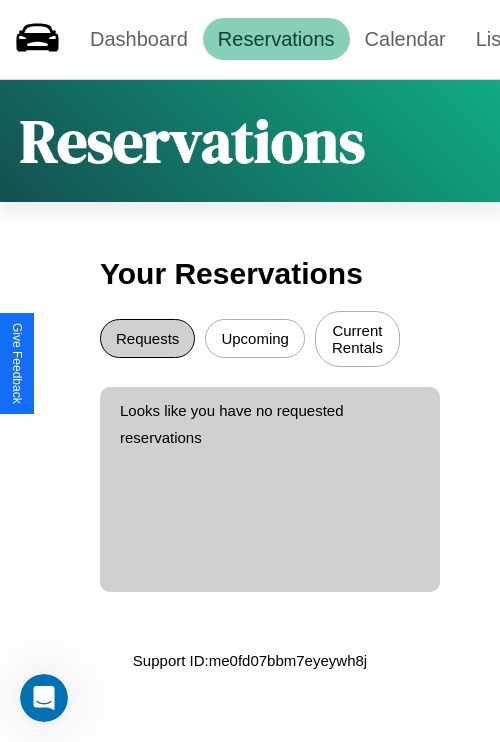 click on "Requests" at bounding box center [147, 338] 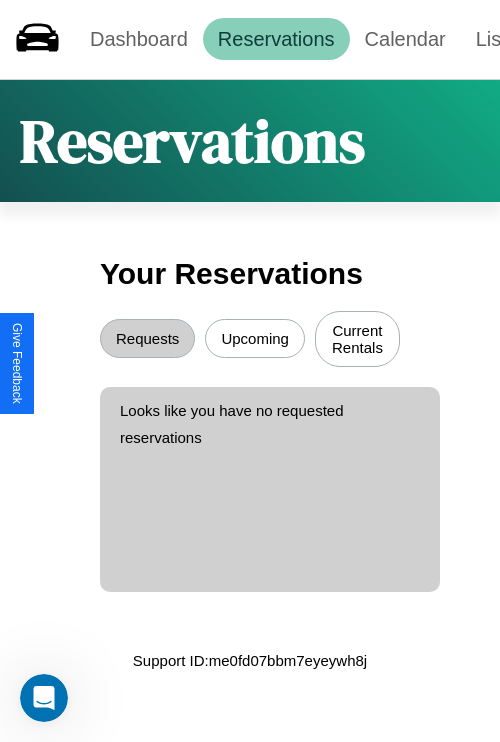 click on "Upcoming" at bounding box center [255, 338] 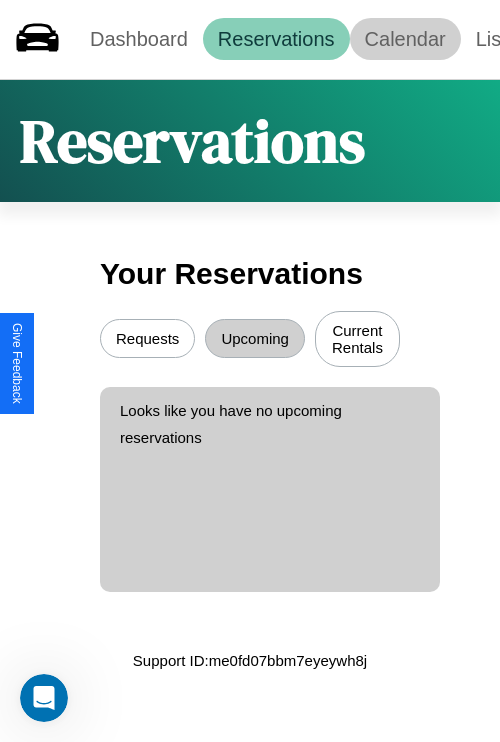 click on "Calendar" at bounding box center [405, 39] 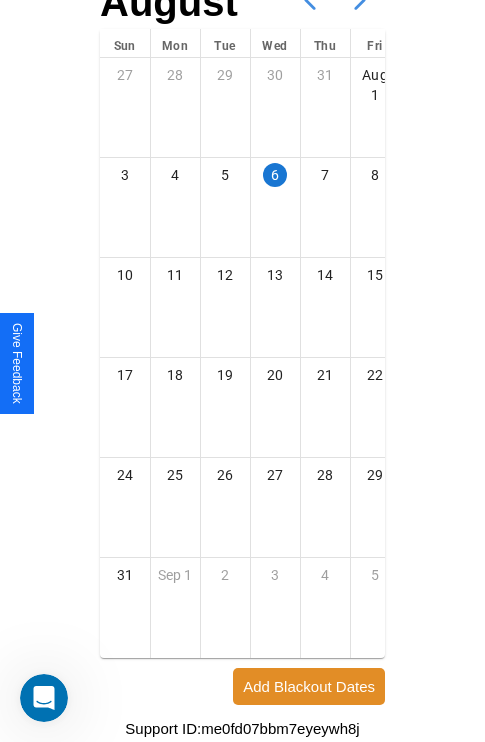 scroll, scrollTop: 242, scrollLeft: 0, axis: vertical 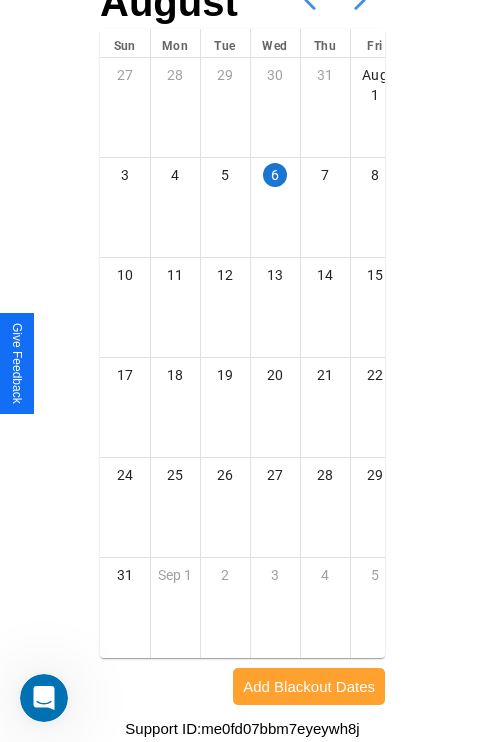 click on "Add Blackout Dates" at bounding box center [309, 686] 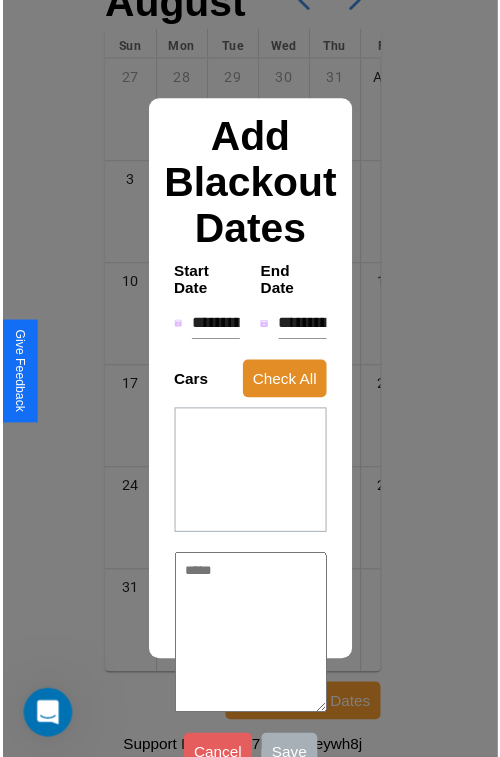 scroll, scrollTop: 227, scrollLeft: 0, axis: vertical 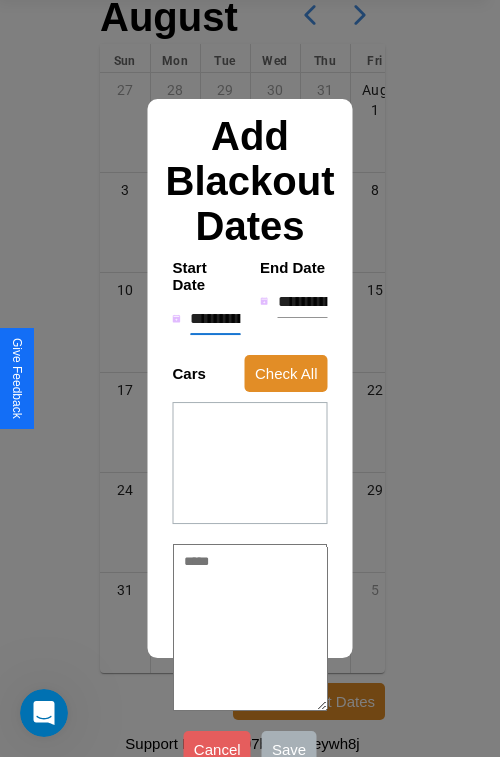 click on "**********" at bounding box center (215, 319) 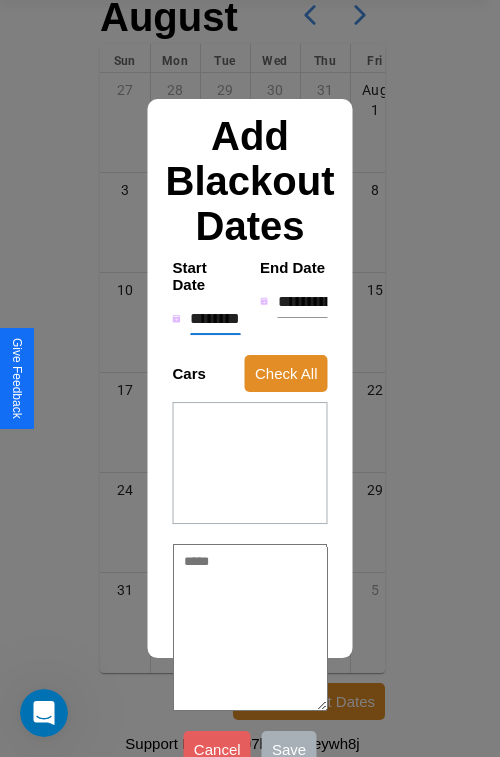 type on "*" 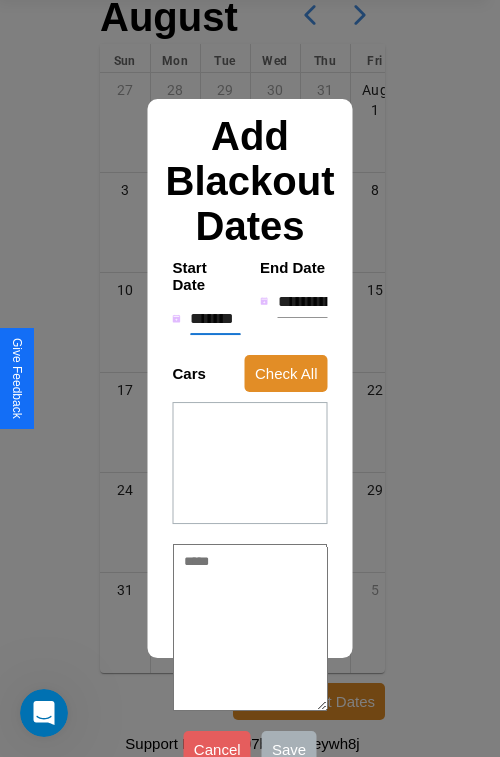 type on "*" 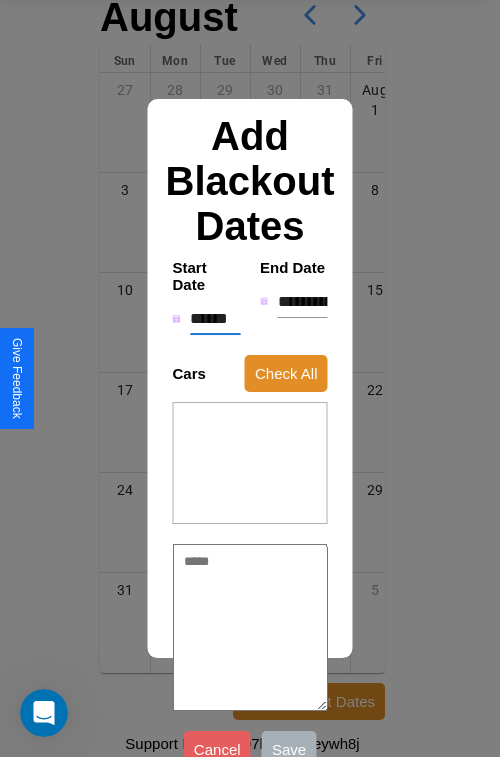 type on "*" 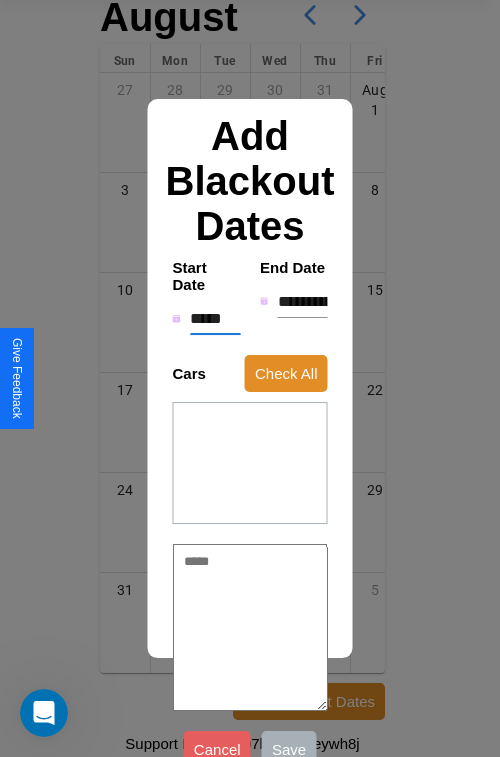type on "*" 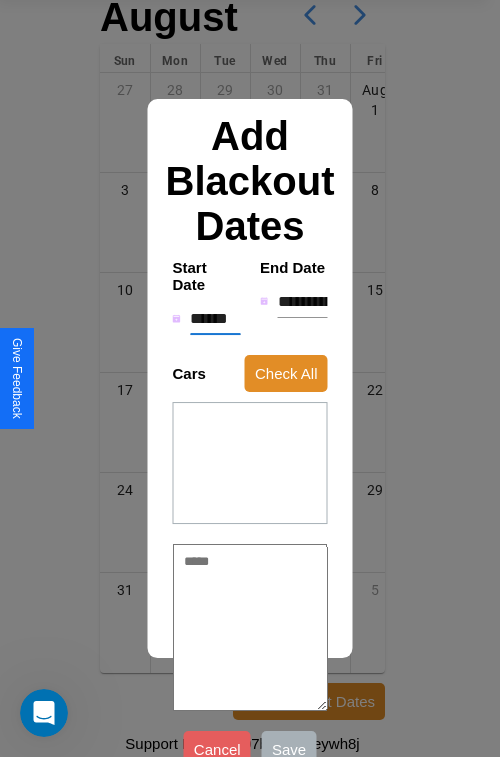 type on "*" 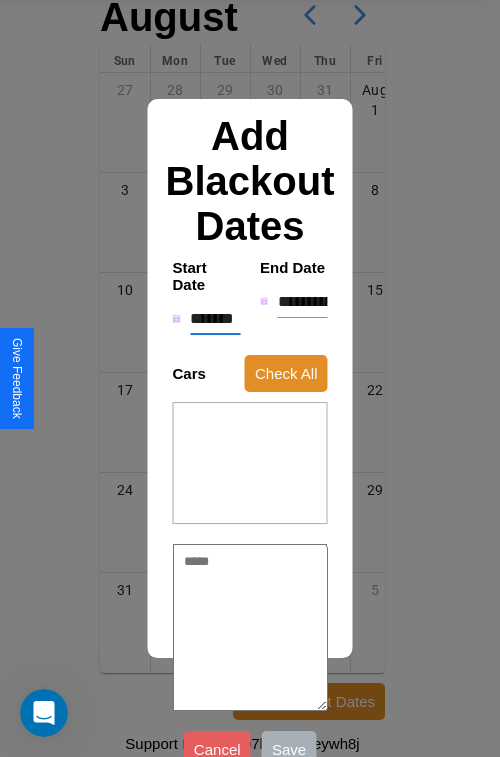 type on "*" 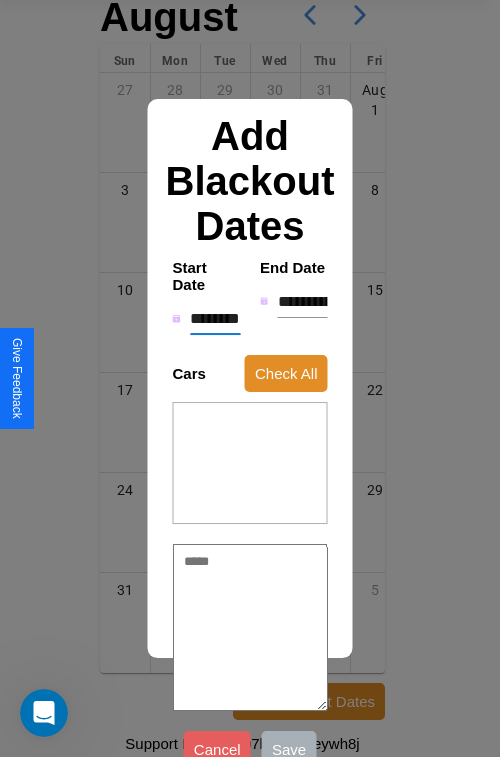 type on "*" 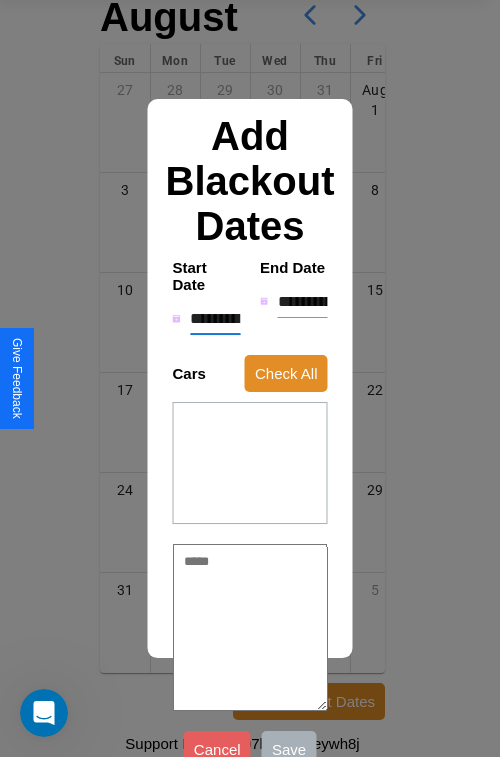 type on "*" 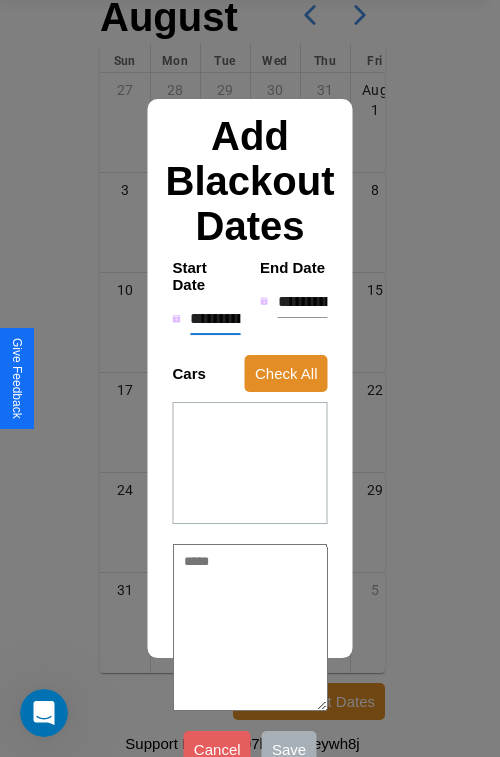 type on "*" 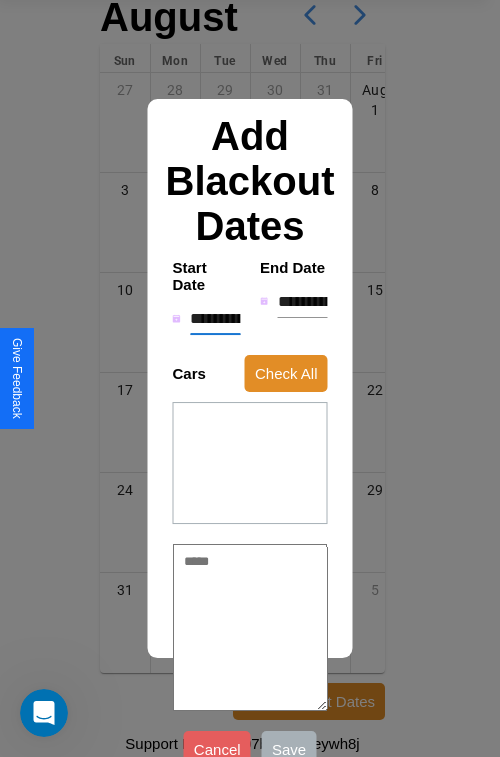 type on "*" 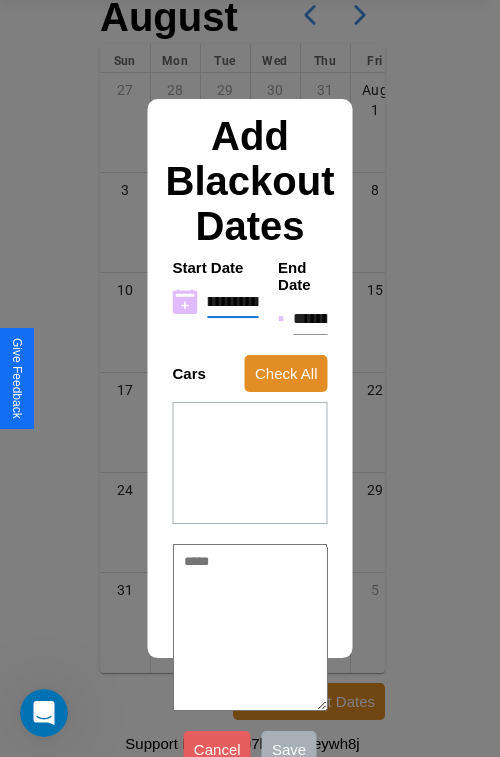 type on "**********" 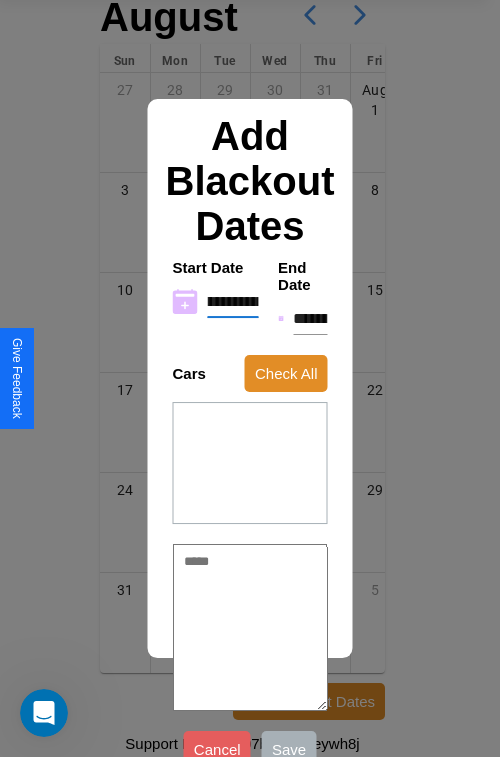 type on "*" 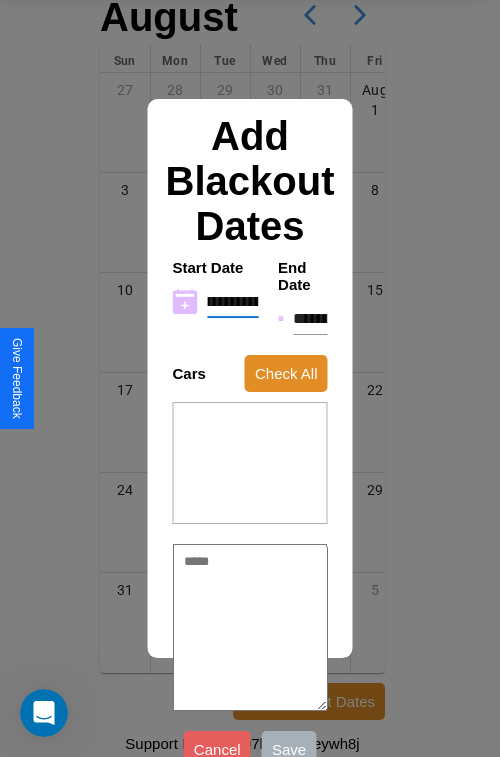 type on "**********" 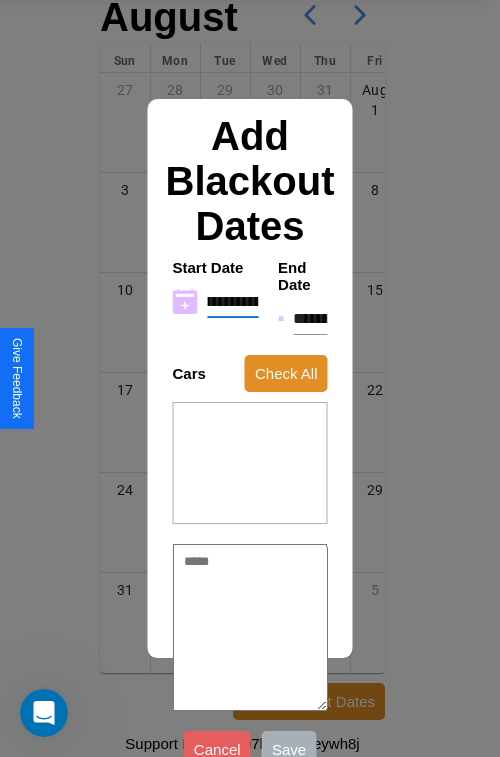 type on "*" 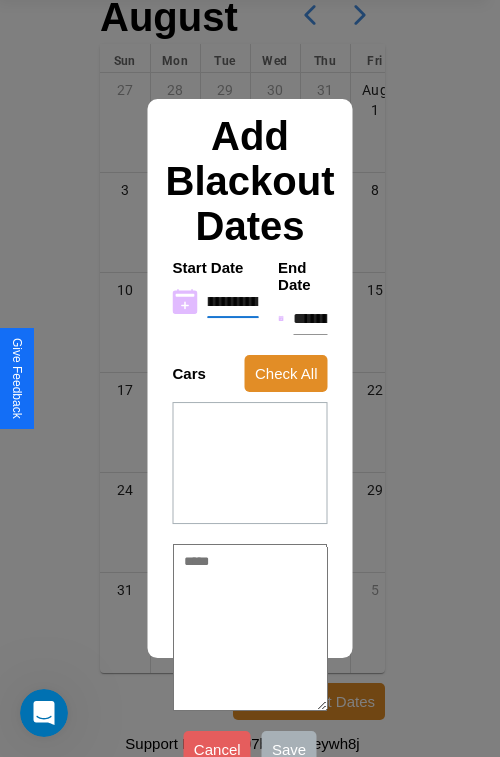 type on "**********" 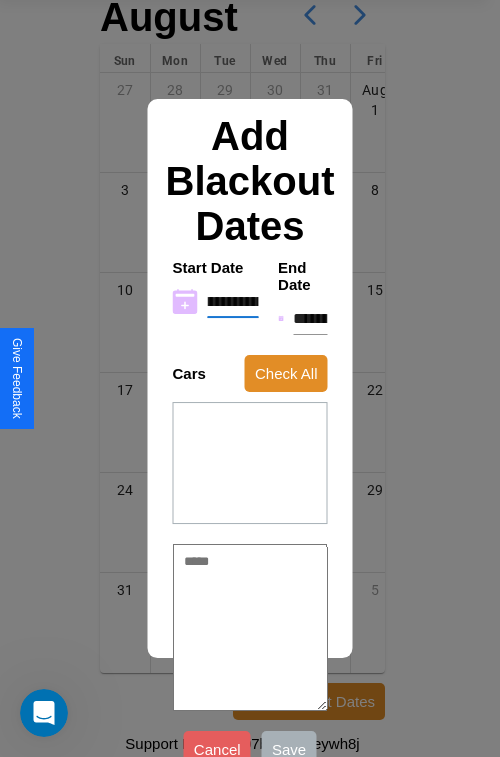 type on "*" 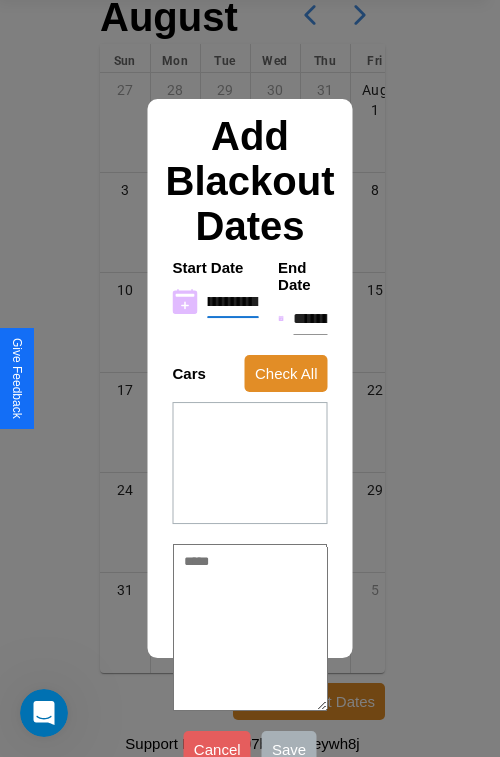 type on "**********" 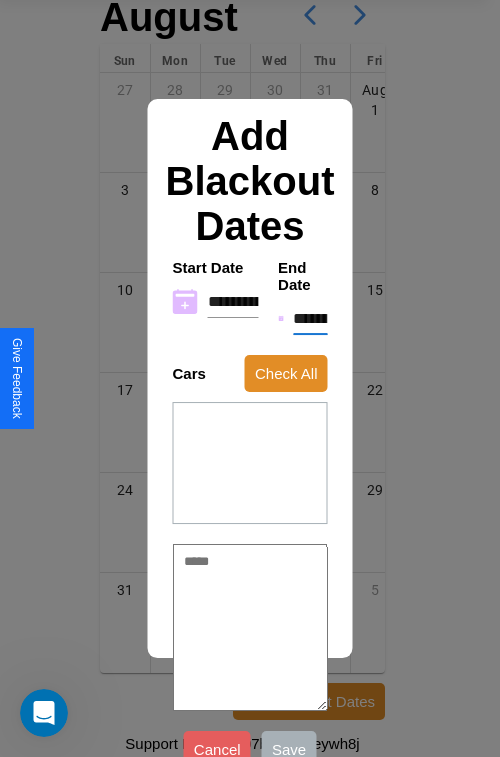 click on "**********" at bounding box center [310, 319] 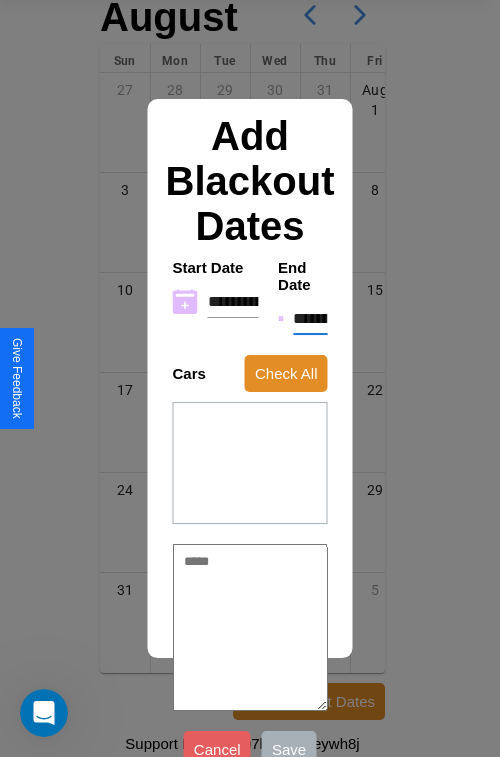 type on "*" 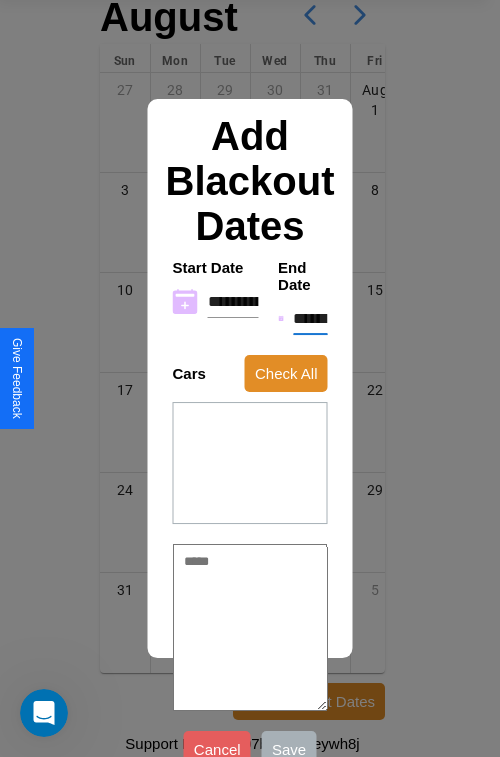 type on "*" 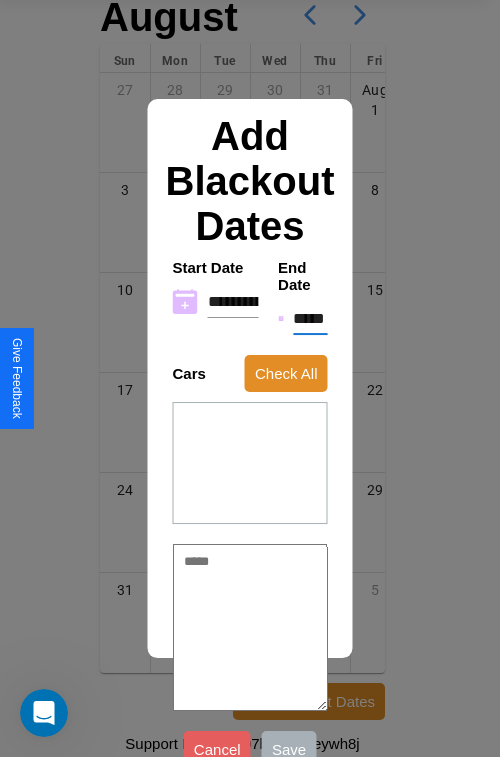 type on "*" 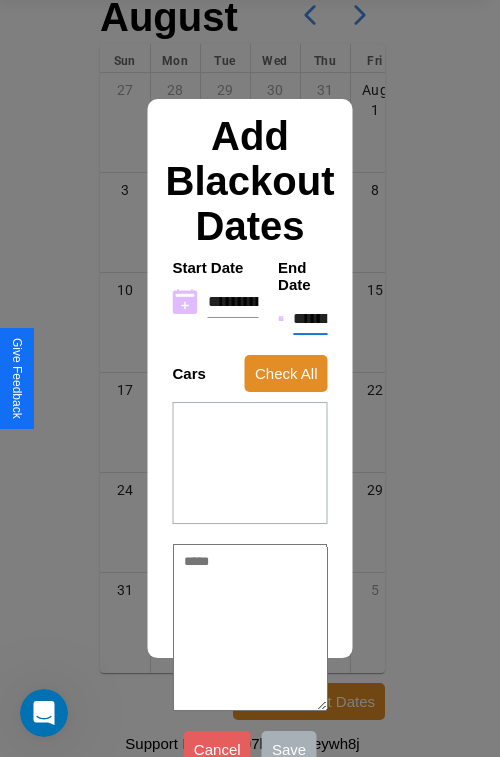 type on "*" 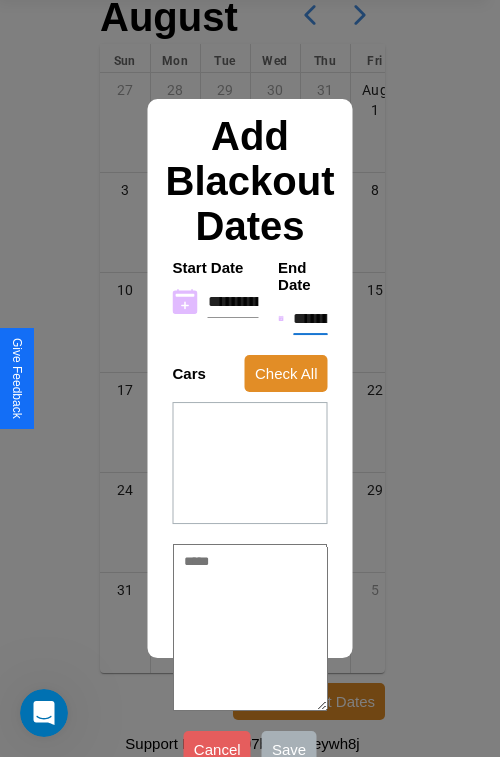 type on "*" 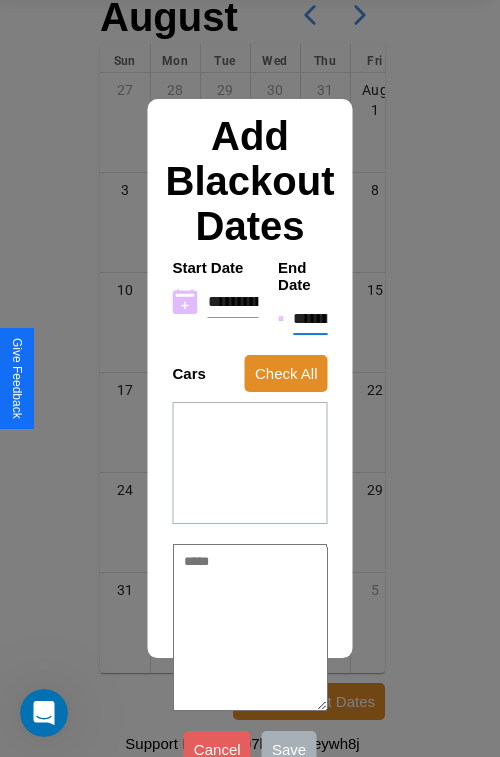 type on "*" 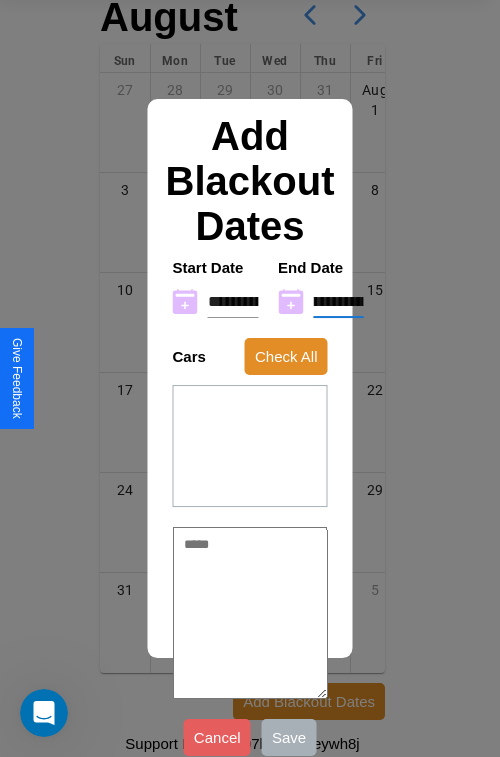 type on "**********" 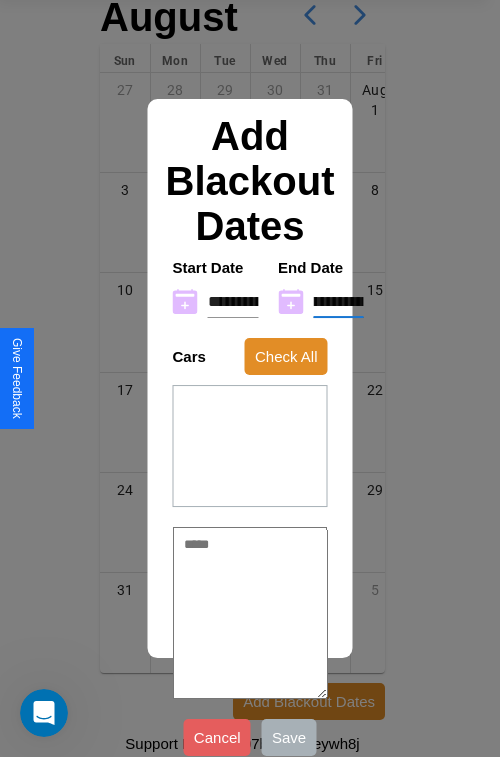 type on "*" 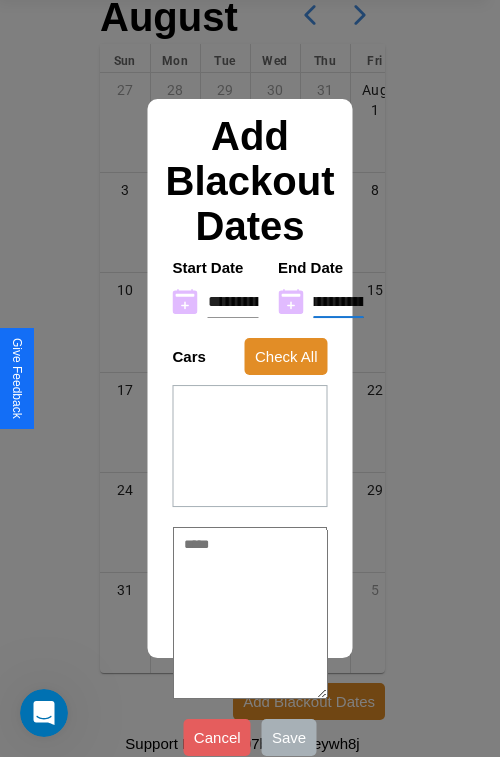 type on "**********" 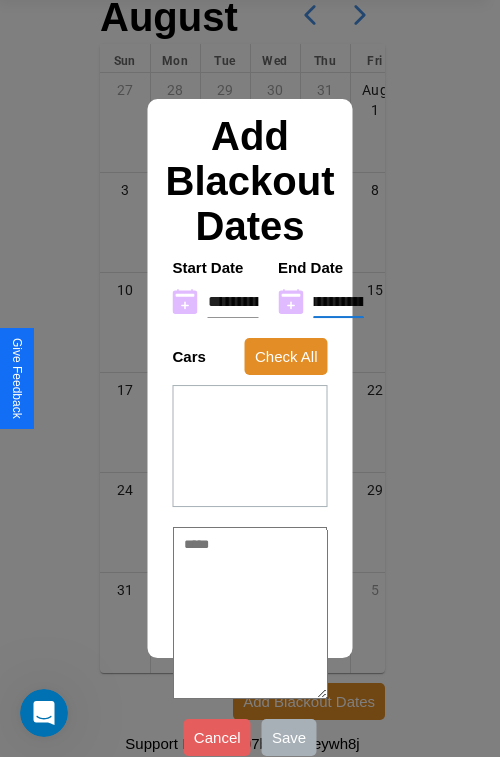 type on "*" 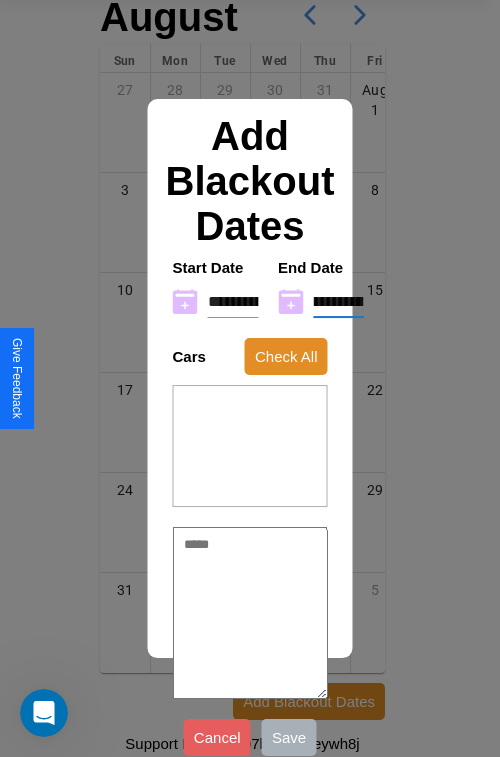 type on "**********" 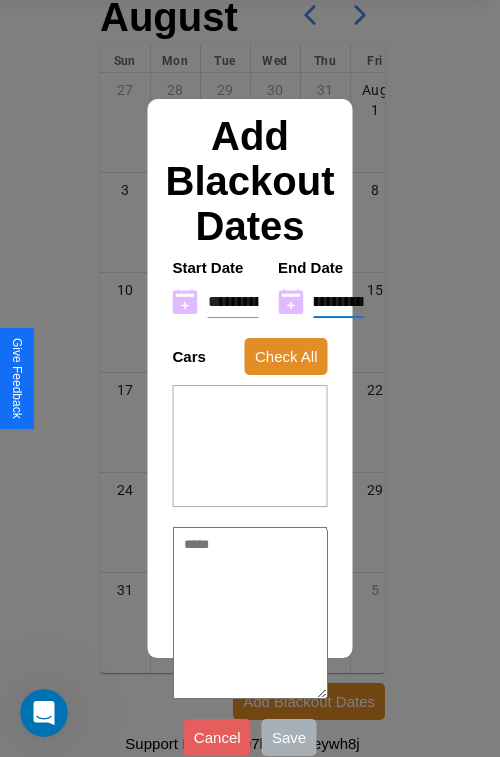type on "*" 